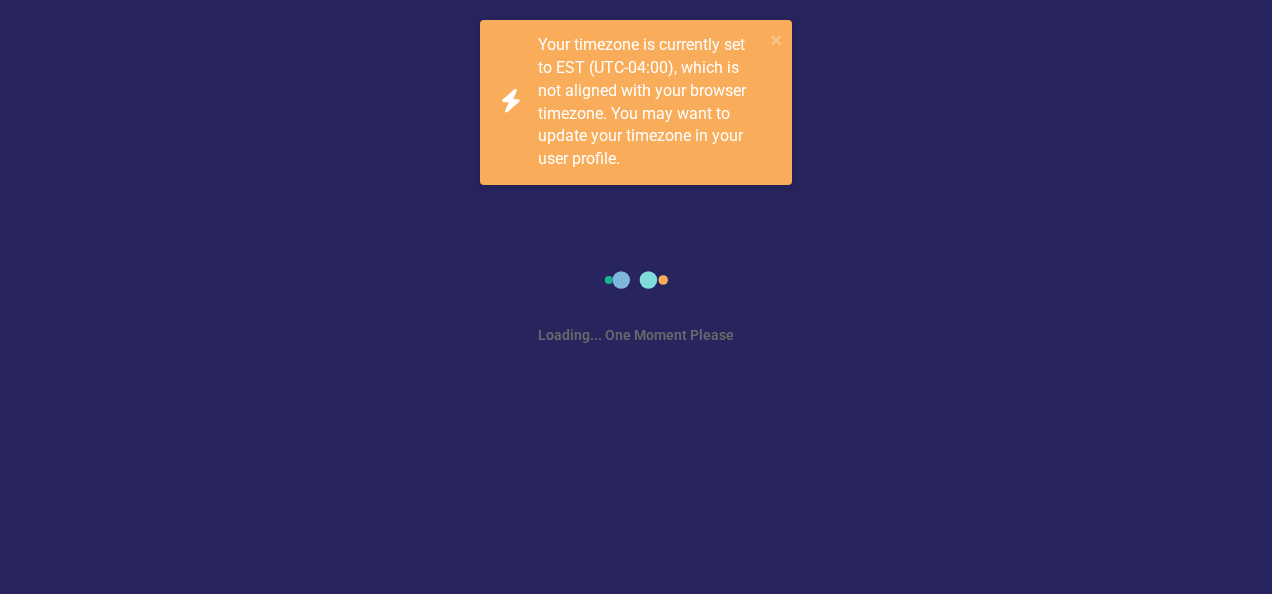 scroll, scrollTop: 0, scrollLeft: 0, axis: both 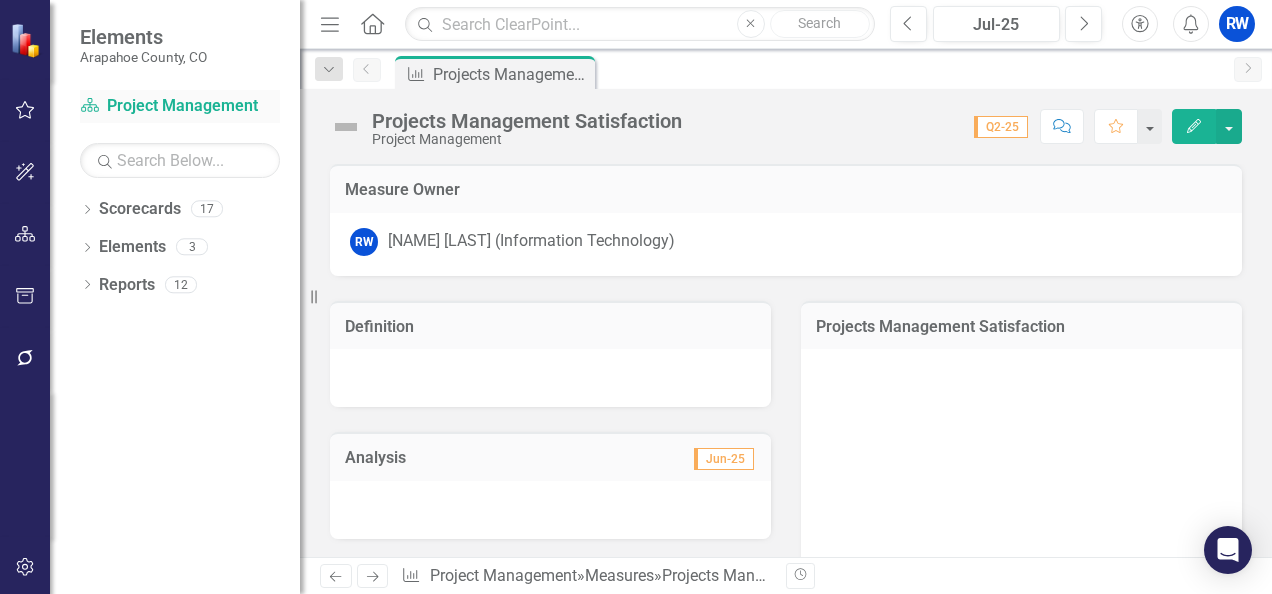 click on "Scorecard Project Management" at bounding box center (180, 106) 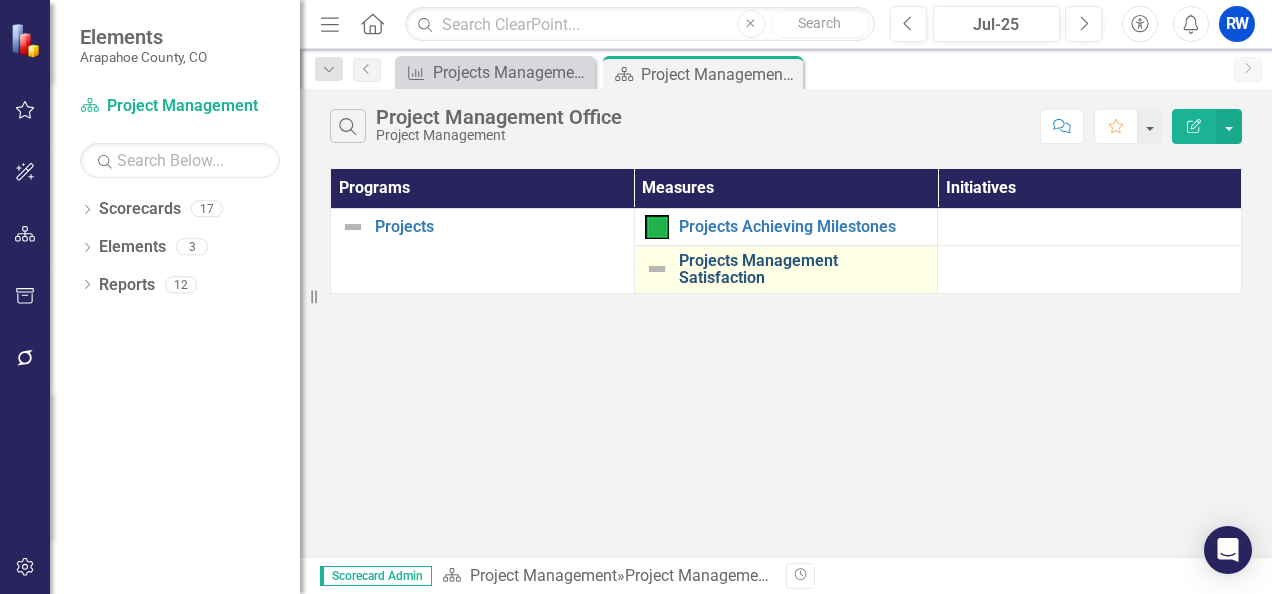 click on "Projects Management Satisfaction" at bounding box center [803, 269] 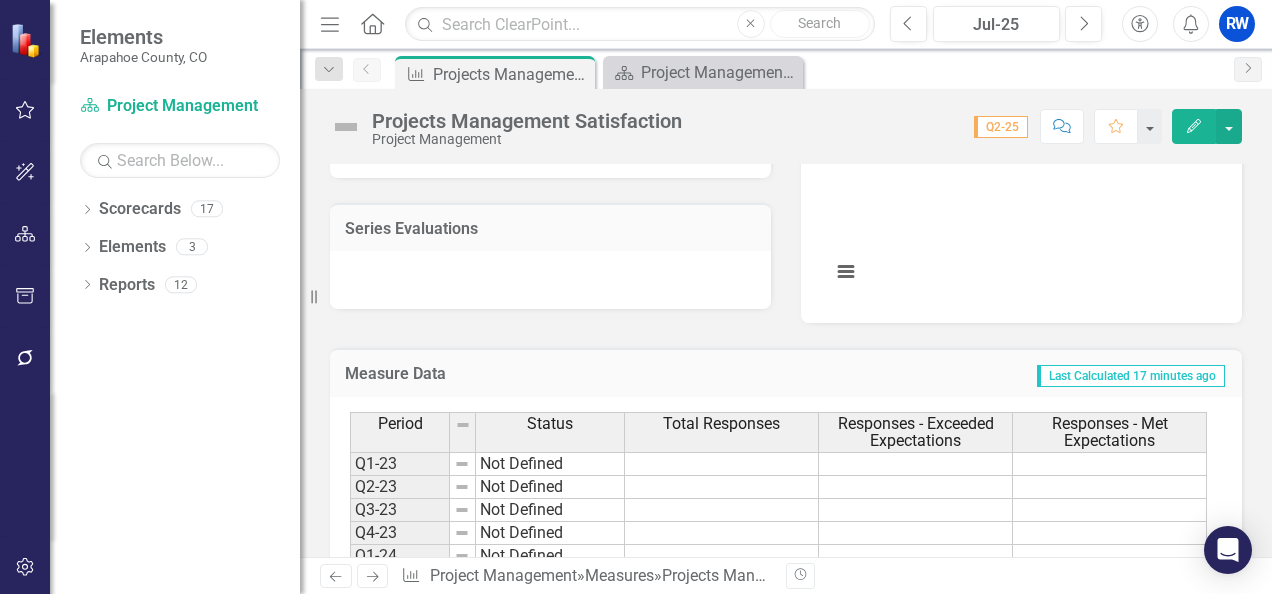 scroll, scrollTop: 358, scrollLeft: 0, axis: vertical 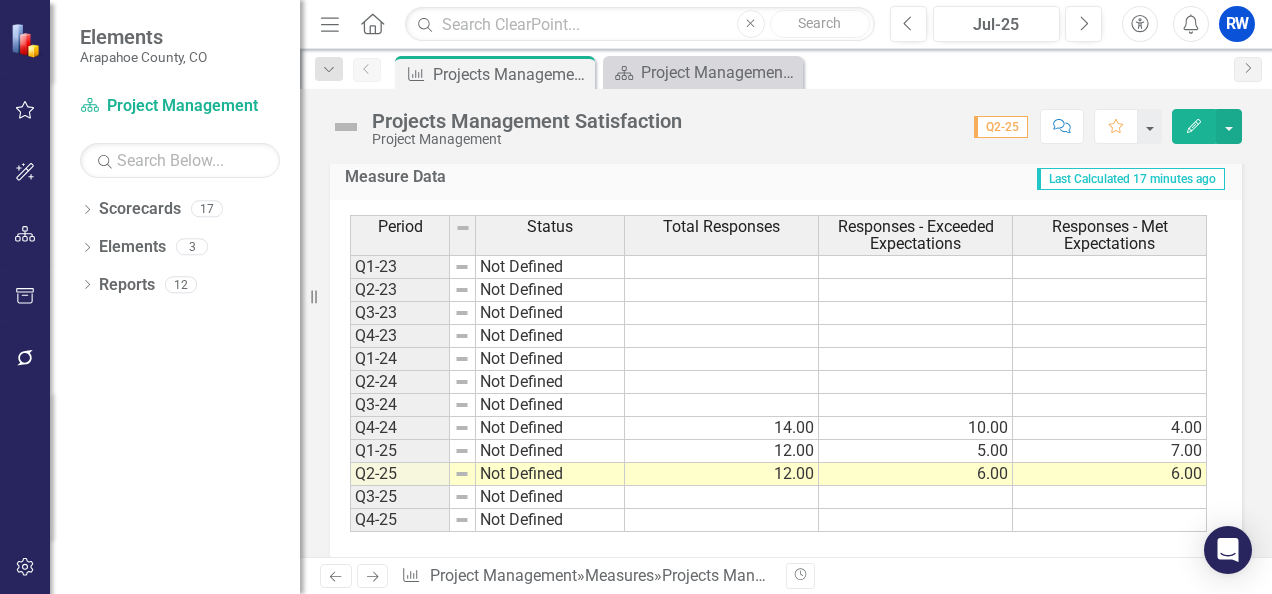click on "Not Defined" at bounding box center [550, 474] 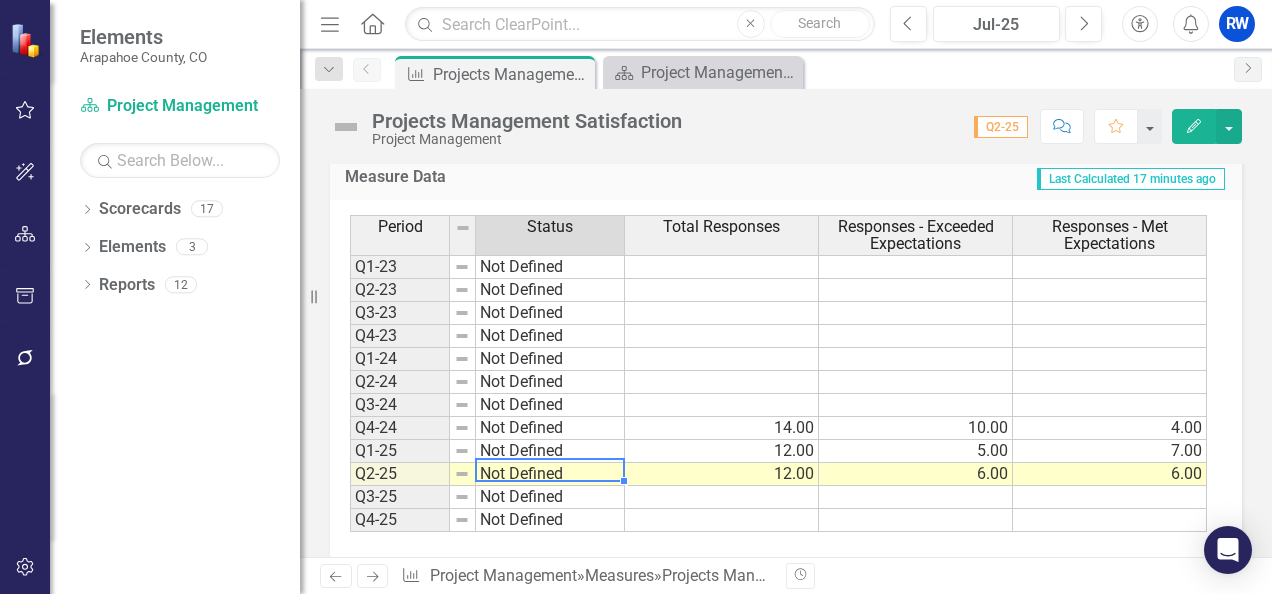 click on "Not Defined" at bounding box center (550, 474) 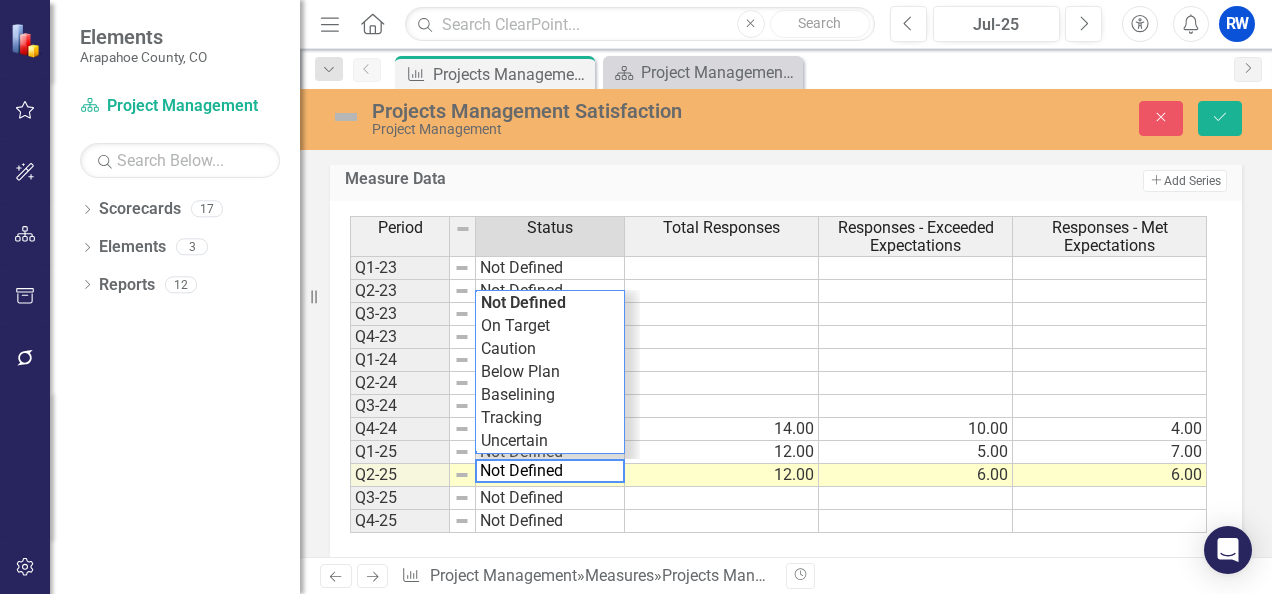 click on "Not Defined" at bounding box center [550, 471] 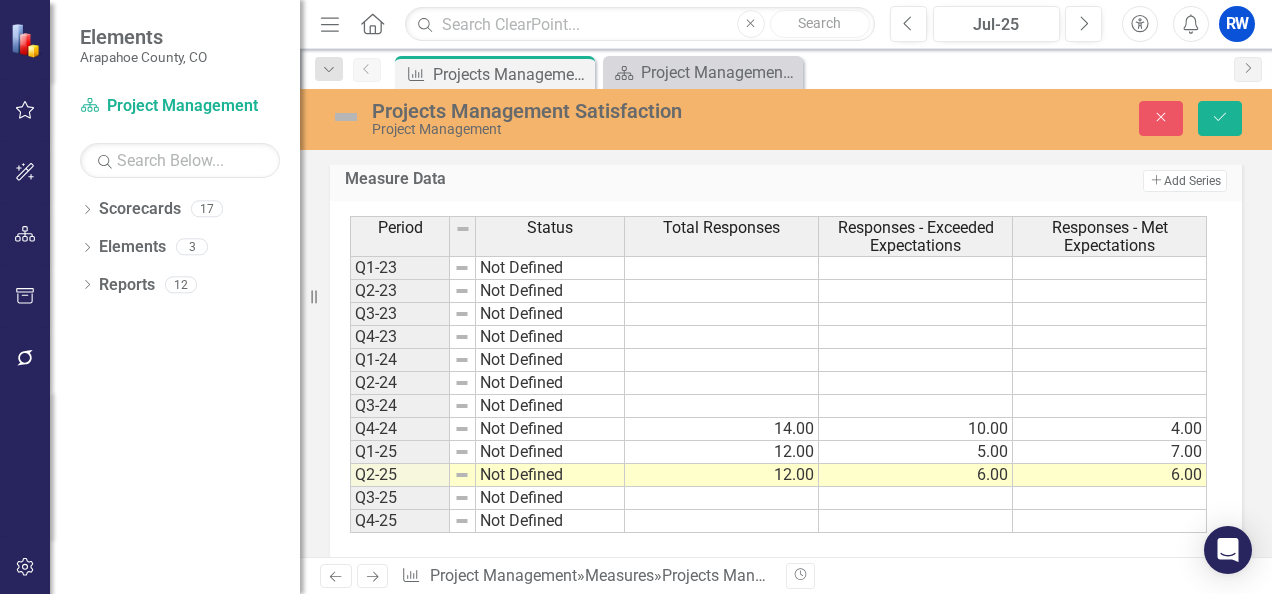 click on "Not Defined" at bounding box center [550, 429] 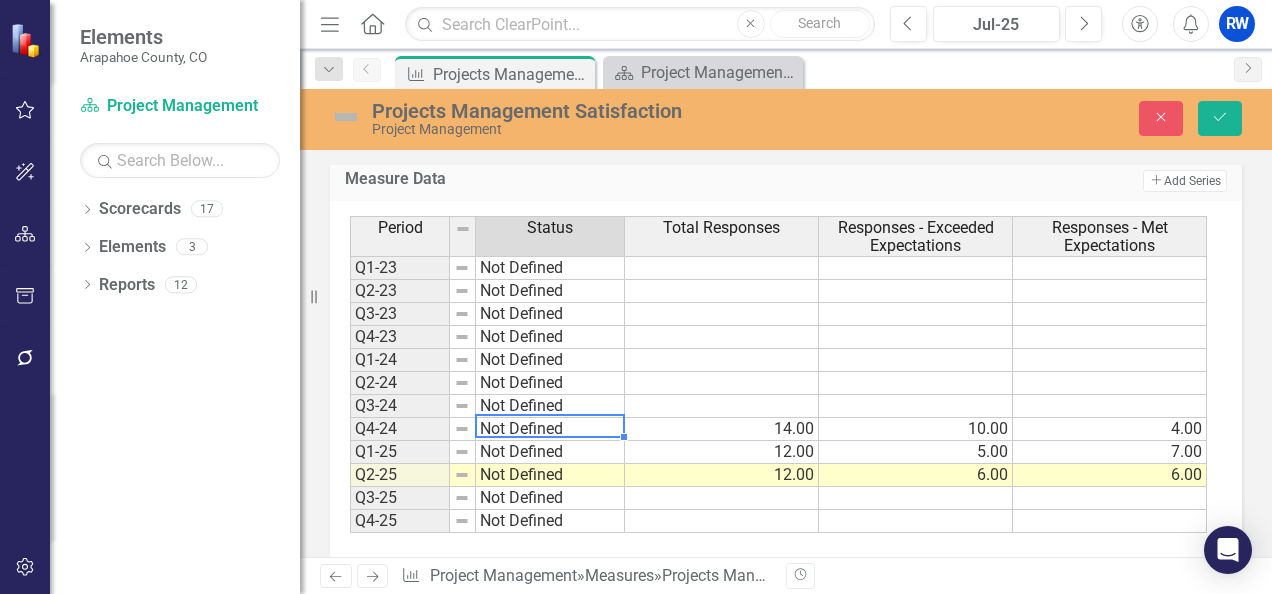 click on "Not Defined" at bounding box center (550, 429) 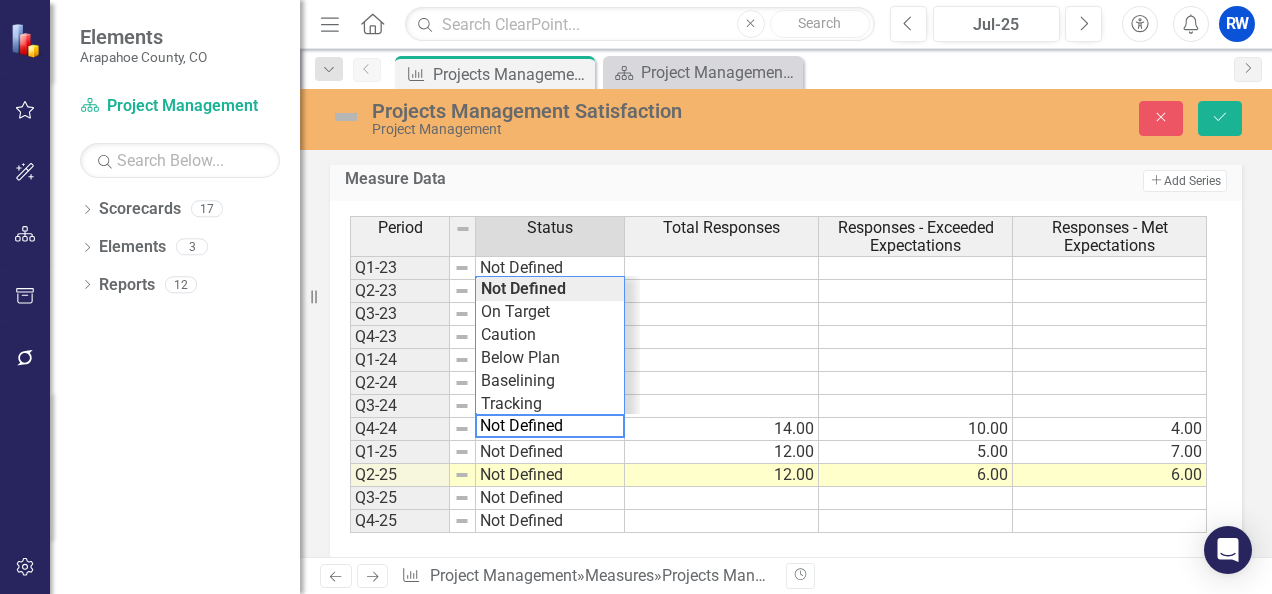 click on "14.00" at bounding box center (722, 429) 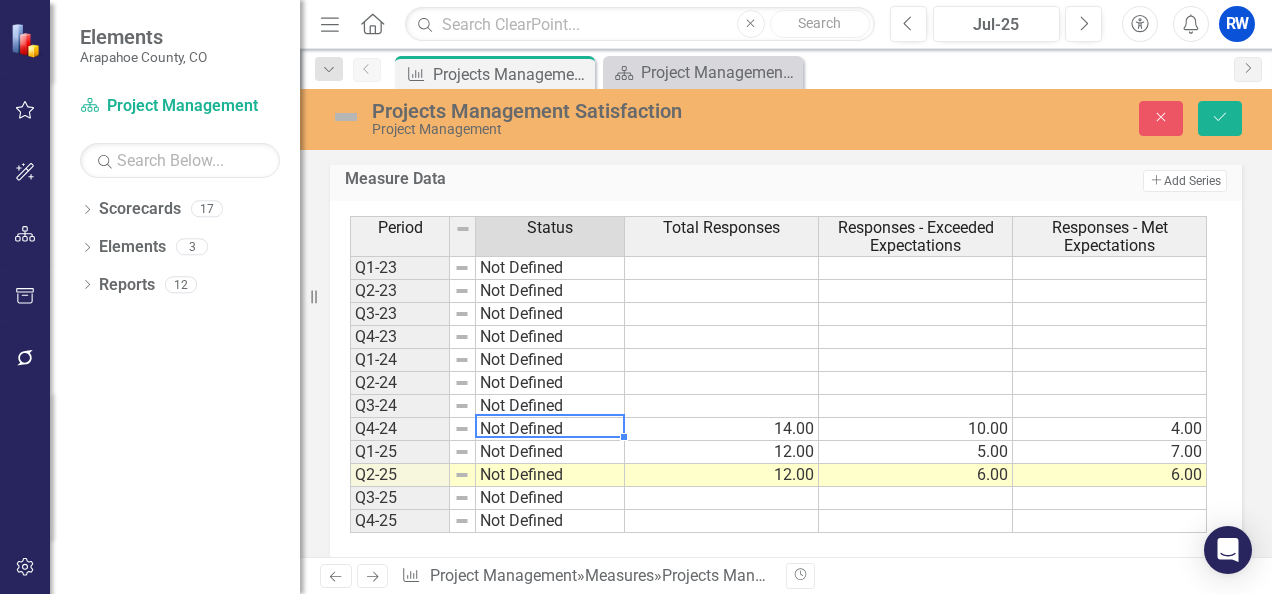 click on "Not Defined" at bounding box center (550, 429) 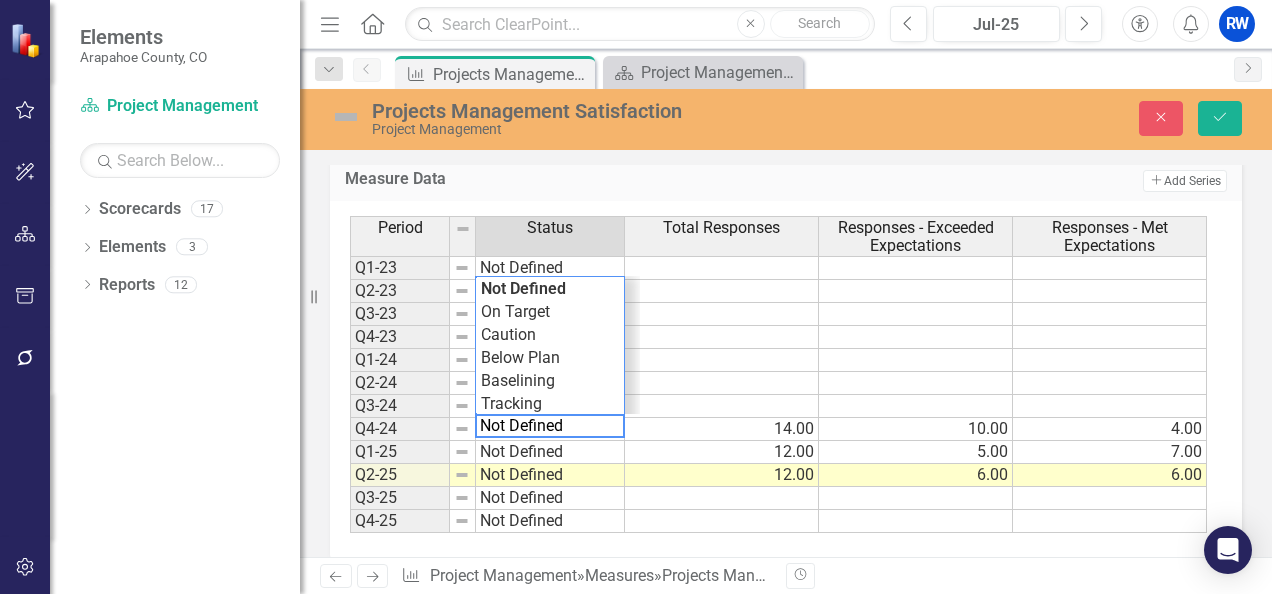 click on "Not Defined" at bounding box center (550, 426) 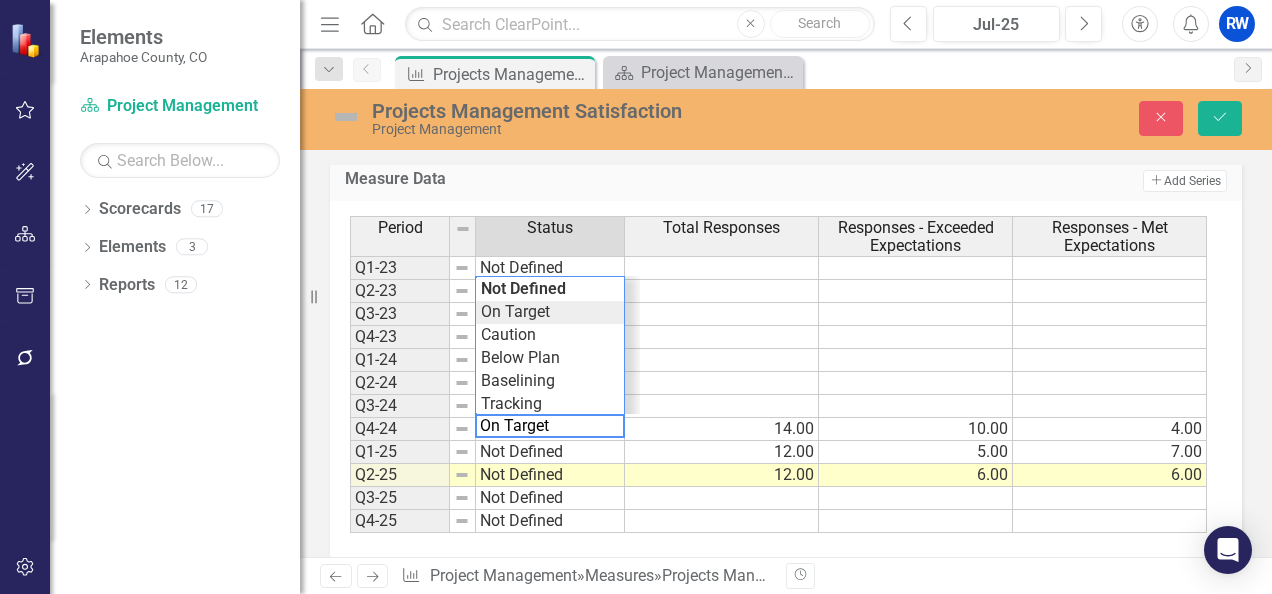 click on "Period Status Total Responses Responses - Exceeded Expectations Responses - Met Expectations Q1-23 Not Defined Q2-23 Not Defined Q3-23 Not Defined Q4-23 Not Defined Q1-24 Not Defined Q2-24 Not Defined Q3-24 Not Defined Q4-24 Not Defined 14.00 10.00 4.00 Q1-25 Not Defined 12.00 5.00 7.00 Q2-25 Not Defined 12.00 6.00 6.00 Q3-25 Not Defined Q4-25 Not Defined Period Status Total Responses Responses - Exceeded Expectations Responses - Met Expectations Period Status Q1-23 Not Defined Q2-23 Not Defined Q3-23 Not Defined Q4-23 Not Defined Q1-24 Not Defined Q2-24 Not Defined Q3-24 Not Defined Q4-24 Not Defined Q1-25 Not Defined Q2-25 Not Defined Q3-25 Not Defined Q4-25 Not Defined Period Status On Target Not Defined On Target Caution Below Plan Baselining Tracking Uncertain 14" at bounding box center [778, 374] 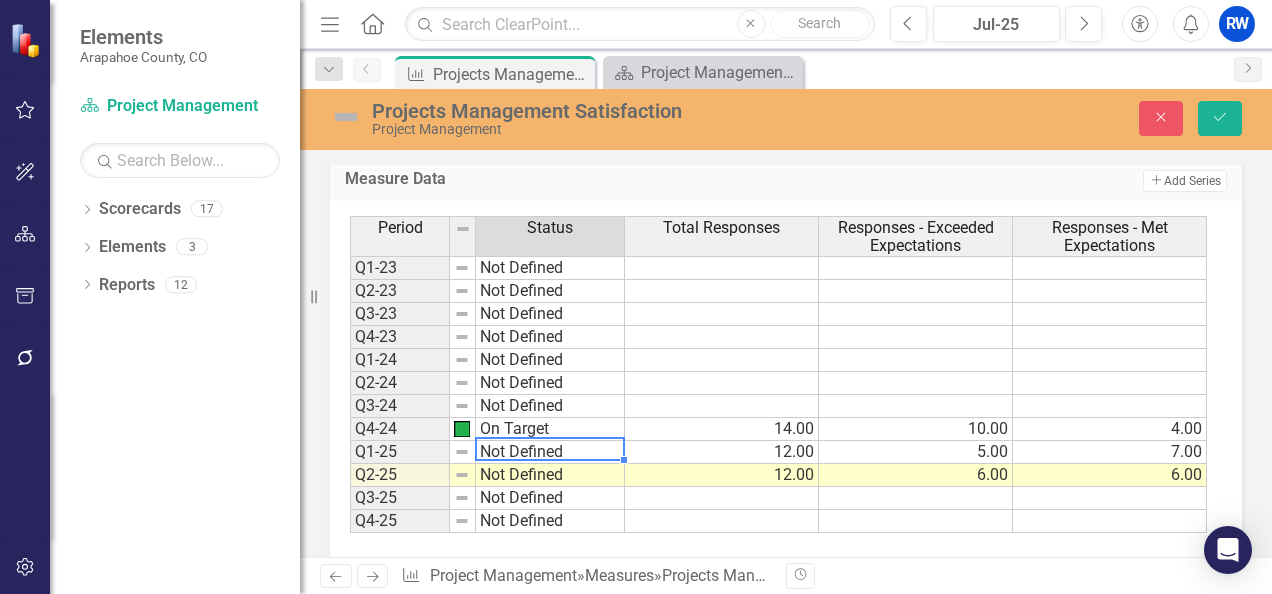 click on "Not Defined" at bounding box center (550, 452) 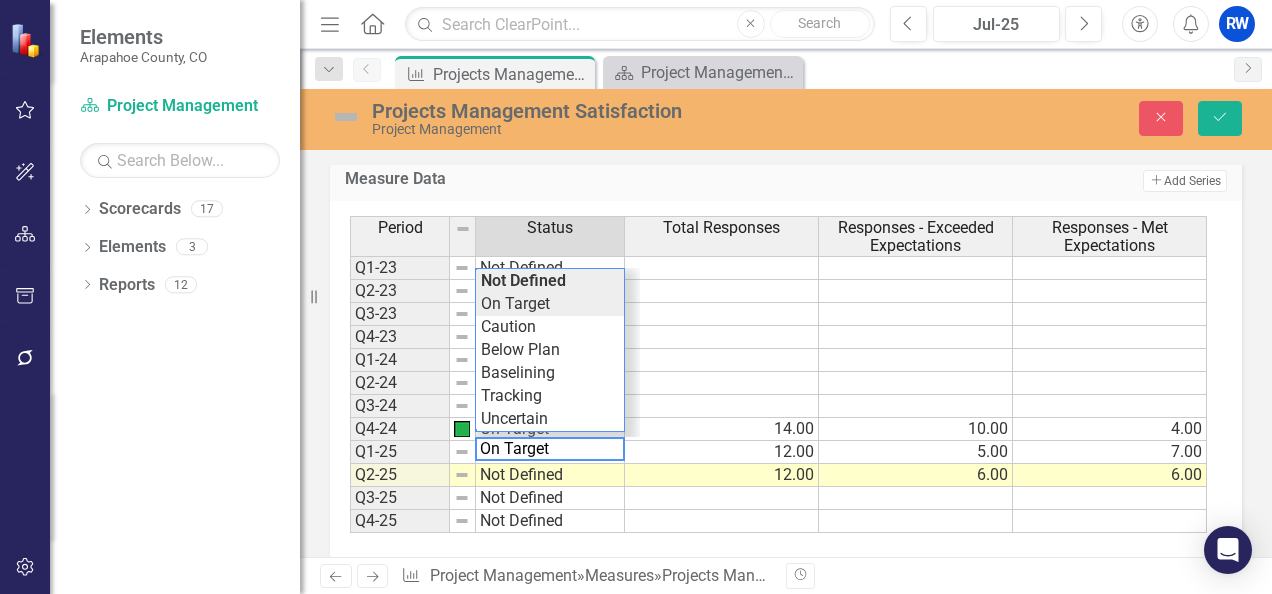 click on "Period Status Total Responses Responses - Exceeded Expectations Responses - Met Expectations Q1-23 Not Defined Q2-23 Not Defined Q3-23 Not Defined Q4-23 Not Defined Q1-24 Not Defined Q2-24 Not Defined Q3-24 Not Defined Q4-24 On Target 14.00 10.00 4.00 Q1-25 Not Defined 12.00 5.00 7.00 Q2-25 Not Defined 12.00 6.00 6.00 Q3-25 Not Defined Q4-25 Not Defined Period Status Total Responses Responses - Exceeded Expectations Responses - Met Expectations Period Status Q1-23 Not Defined Q2-23 Not Defined Q3-23 Not Defined Q4-23 Not Defined Q1-24 Not Defined Q2-24 Not Defined Q3-24 Not Defined Q4-24 On Target Q1-25 Not Defined Q2-25 Not Defined Q3-25 Not Defined Q4-25 Not Defined Period Status On Target Not Defined On Target Caution Below Plan Baselining Tracking Uncertain 14" at bounding box center [778, 374] 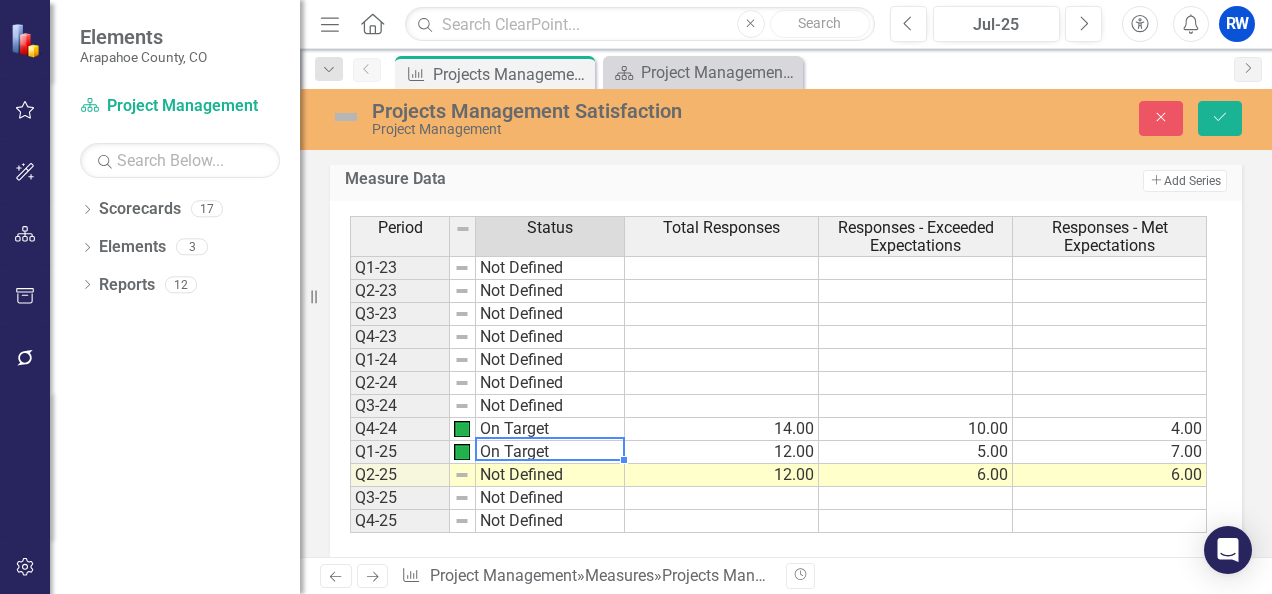 click on "Not Defined" at bounding box center [550, 475] 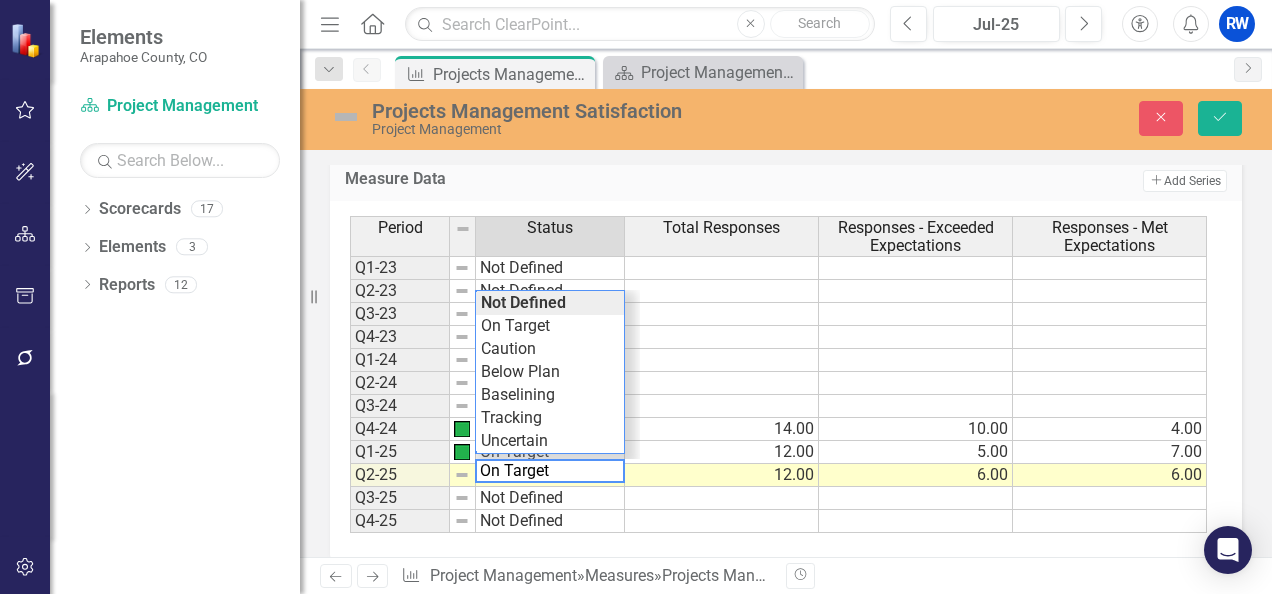 click on "Period Status Total Responses Responses - Exceeded Expectations Responses - Met Expectations Q1-23 Not Defined Q2-23 Not Defined Q3-23 Not Defined Q4-23 Not Defined Q1-24 Not Defined Q2-24 Not Defined Q3-24 Not Defined Q4-24 On Target 14.00 10.00 4.00 Q1-25 On Target 12.00 5.00 7.00 Q2-25 Not Defined 12.00 6.00 6.00 Q3-25 Not Defined Q4-25 Not Defined Period Status Total Responses Responses - Exceeded Expectations Responses - Met Expectations Period Status Q1-23 Not Defined Q2-23 Not Defined Q3-23 Not Defined Q4-23 Not Defined Q1-24 Not Defined Q2-24 Not Defined Q3-24 Not Defined Q4-24 On Target Q1-25 On Target Q2-25 Not Defined Q3-25 Not Defined Q4-25 Not Defined Period Status On Target Not Defined On Target Caution Below Plan Baselining Tracking Uncertain 14" at bounding box center [778, 374] 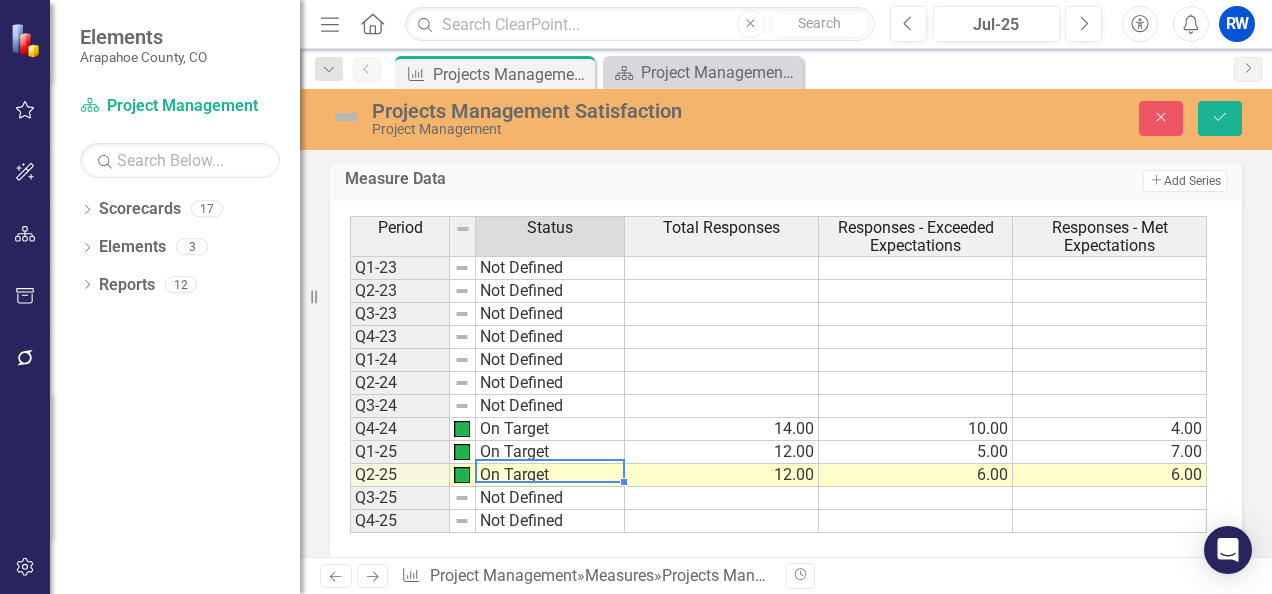 click on "Not Defined" at bounding box center [550, 498] 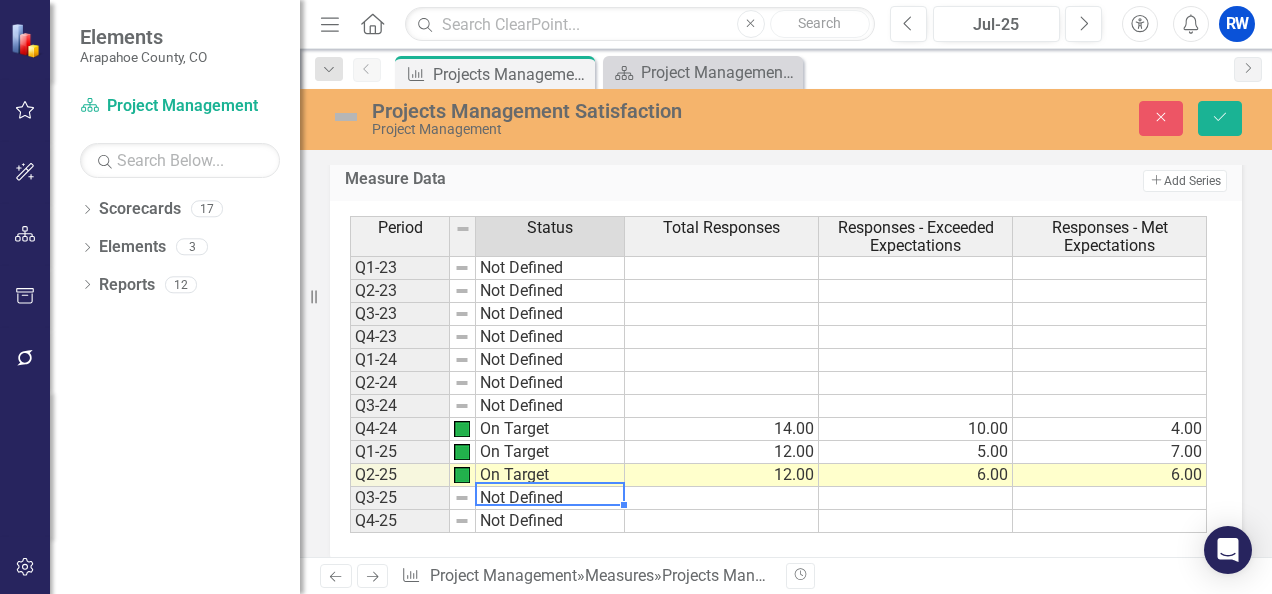 click on "Not Defined" at bounding box center (550, 498) 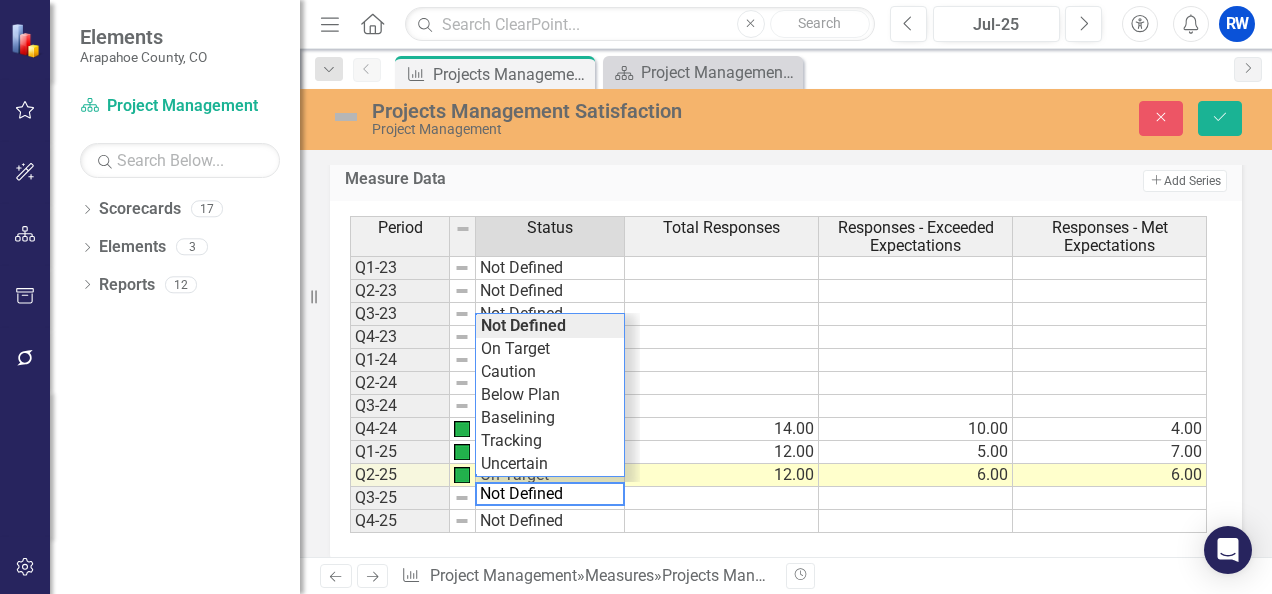 click on "Period Status Total Responses Responses - Exceeded Expectations Responses - Met Expectations Q1-23 Not Defined Q2-23 Not Defined Q3-23 Not Defined Q4-23 Not Defined Q1-24 Not Defined Q2-24 Not Defined Q3-24 Not Defined Q4-24 On Target 14.00 10.00 4.00 Q1-25 On Target 12.00 5.00 7.00 Q2-25 On Target 12.00 6.00 6.00 Q3-25 Not Defined Q4-25 Not Defined" at bounding box center [350, 374] 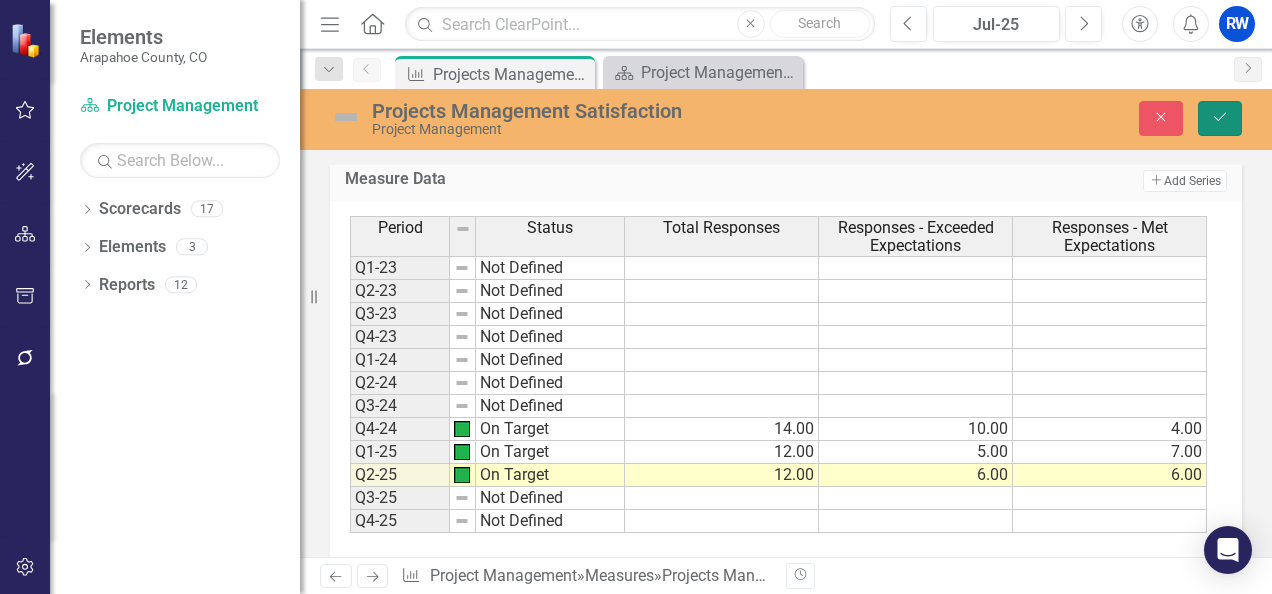click on "Save" 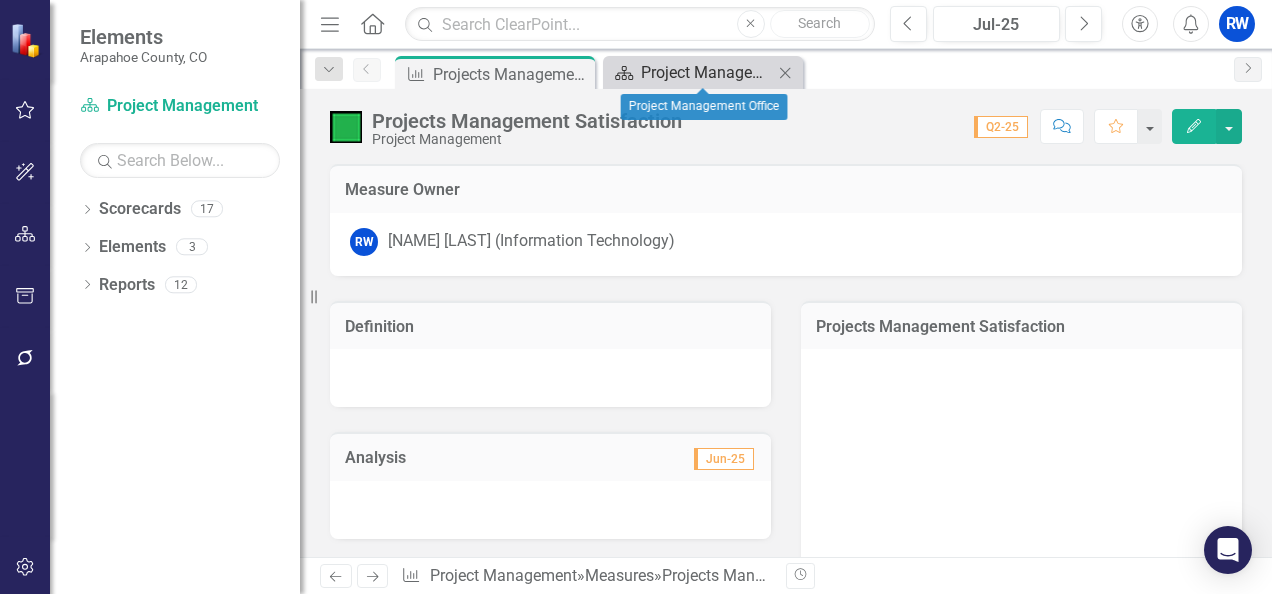 click on "Project Management Office" at bounding box center (707, 72) 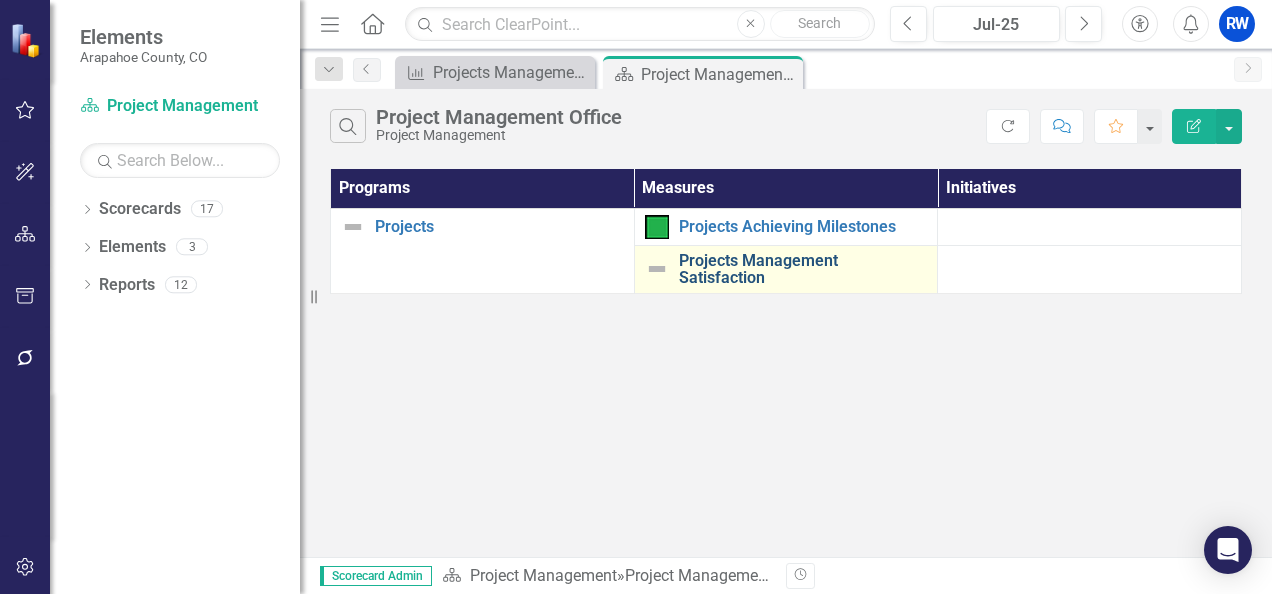 click on "Projects Management Satisfaction" at bounding box center (803, 269) 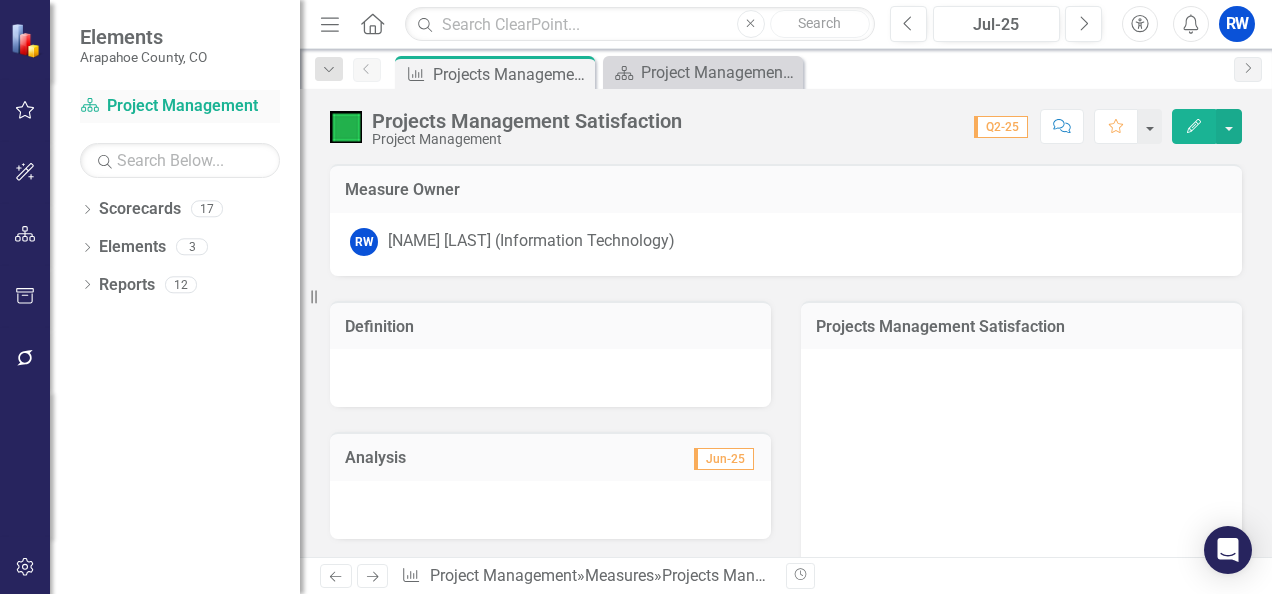 click on "Scorecard Project Management" at bounding box center [180, 106] 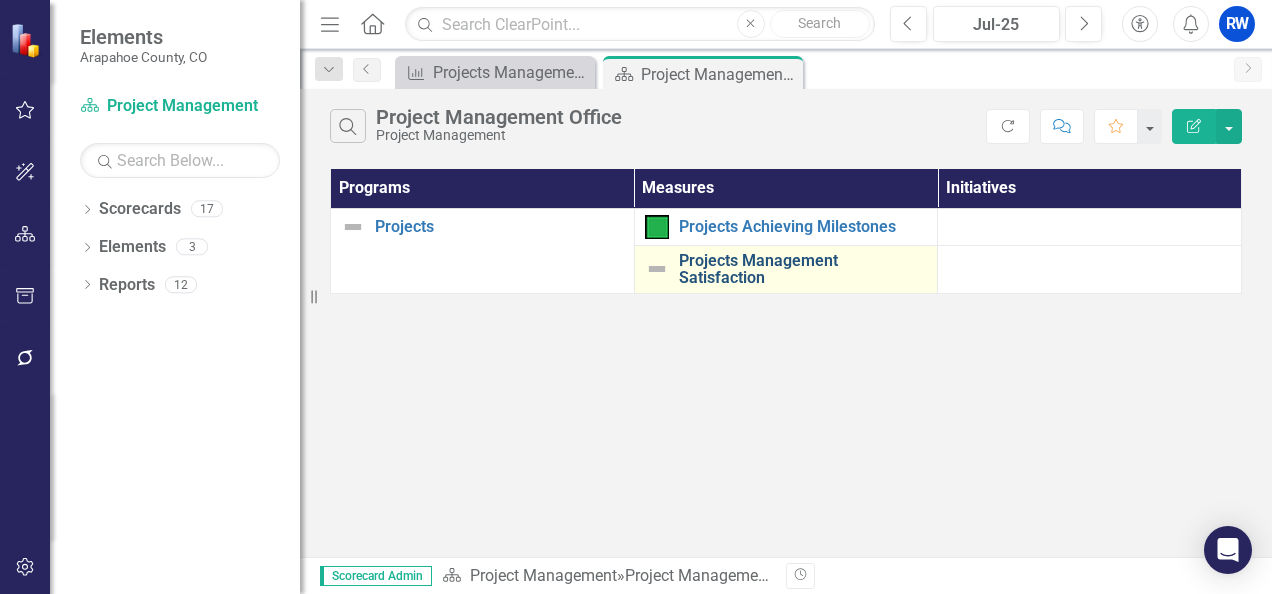 click on "Projects Management Satisfaction" at bounding box center (803, 269) 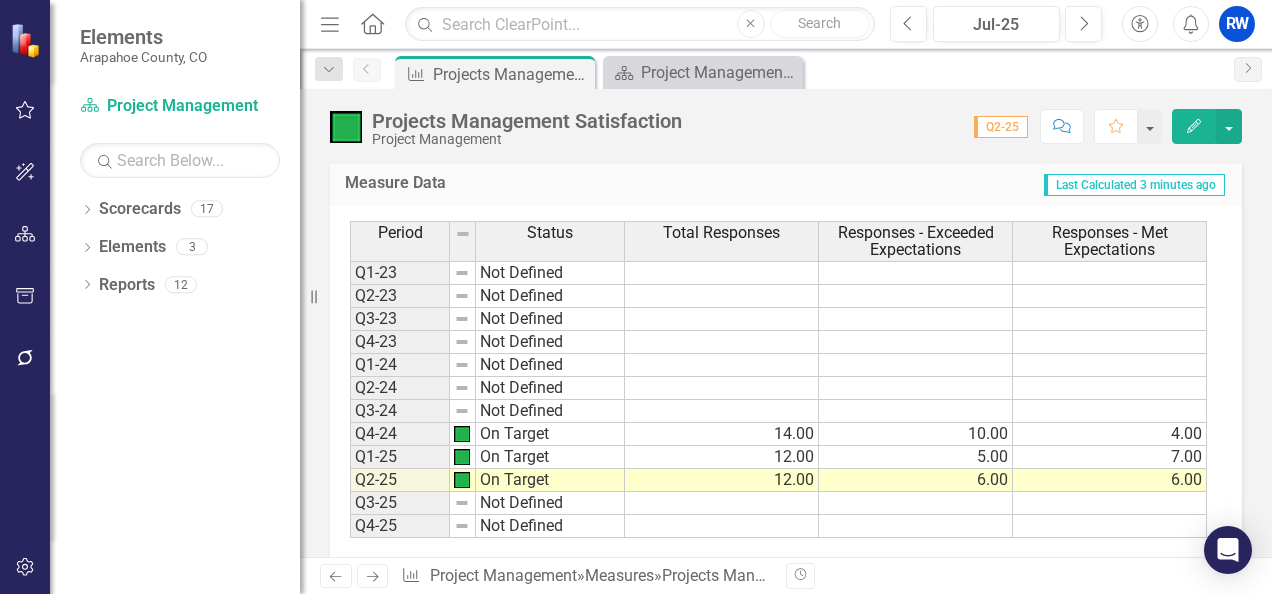 scroll, scrollTop: 580, scrollLeft: 0, axis: vertical 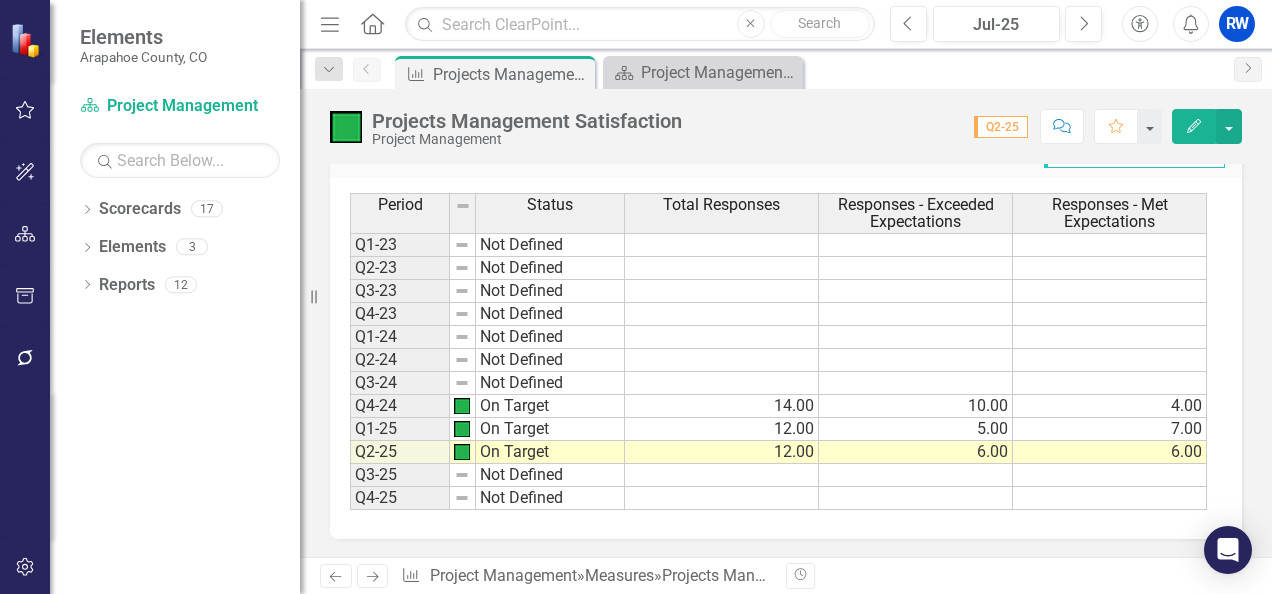 click on "Not Defined" at bounding box center (550, 383) 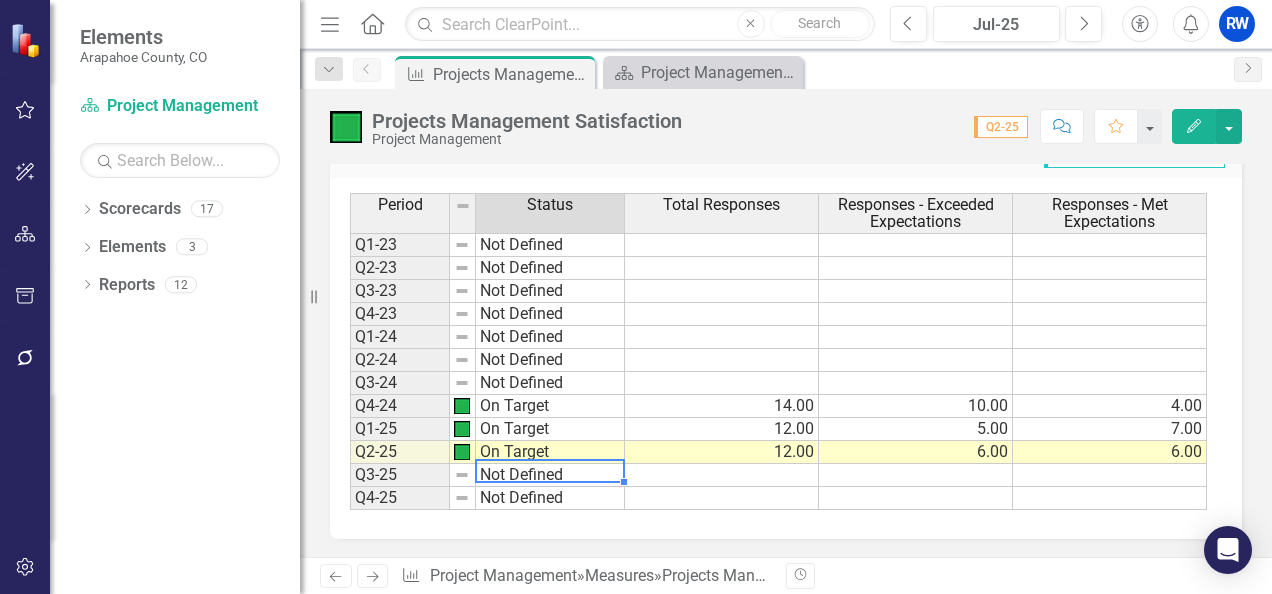 click on "Not Defined" at bounding box center (550, 475) 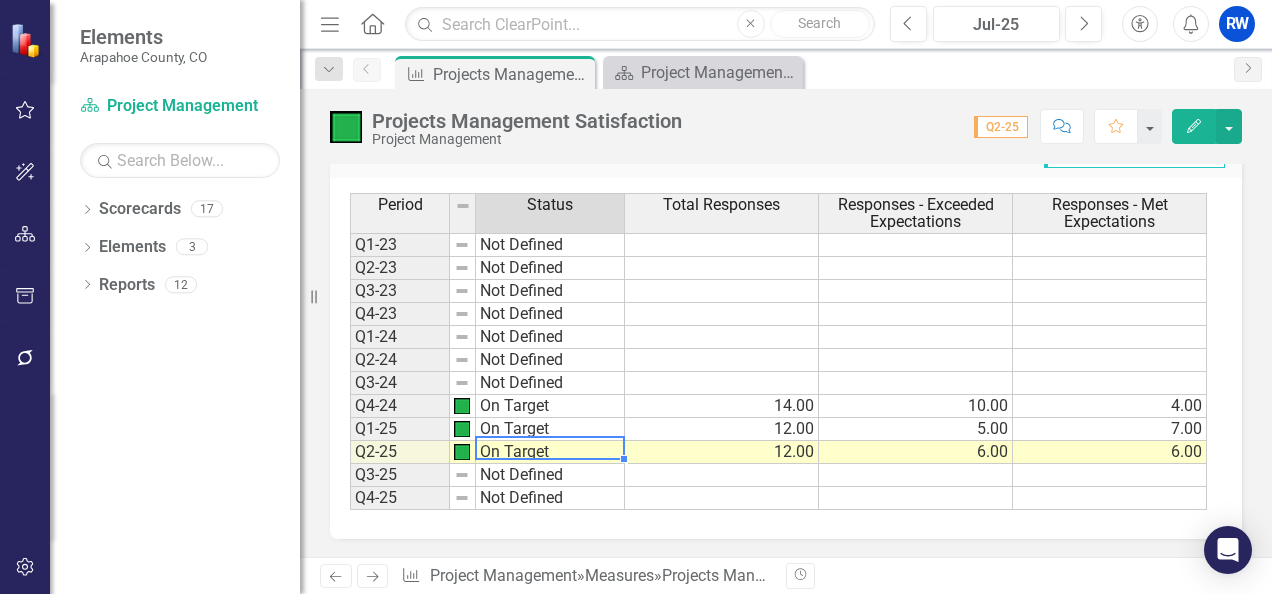 click on "Q1-23" at bounding box center (400, 245) 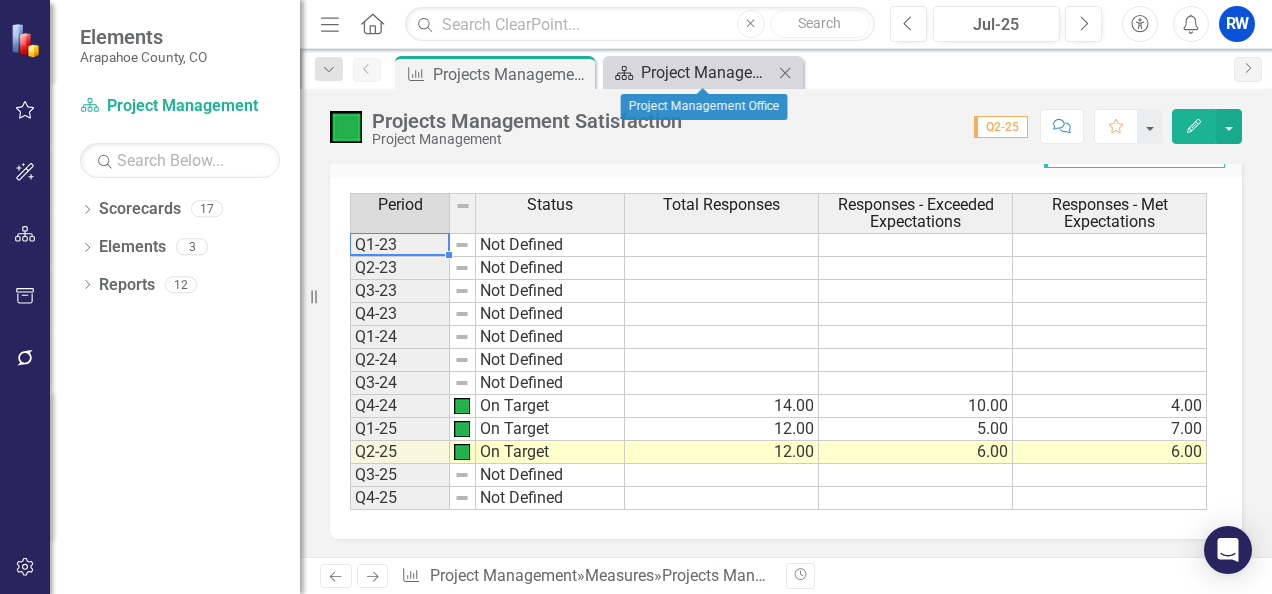 click on "Project Management Office" at bounding box center (707, 72) 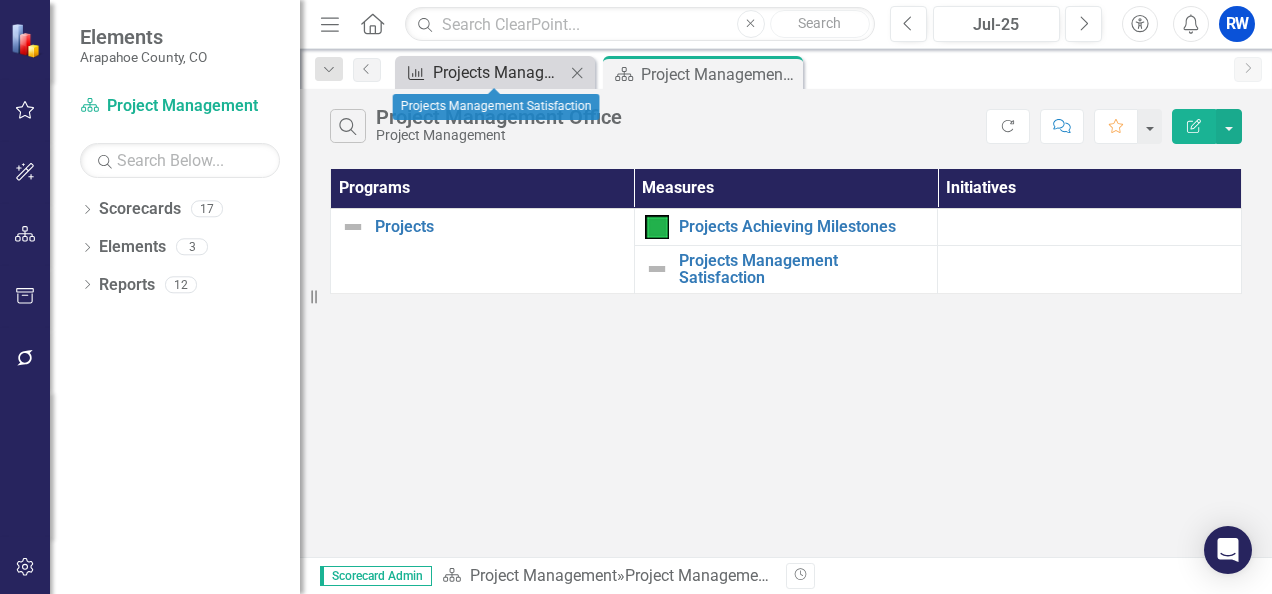 click on "Projects Management Satisfaction" at bounding box center [499, 72] 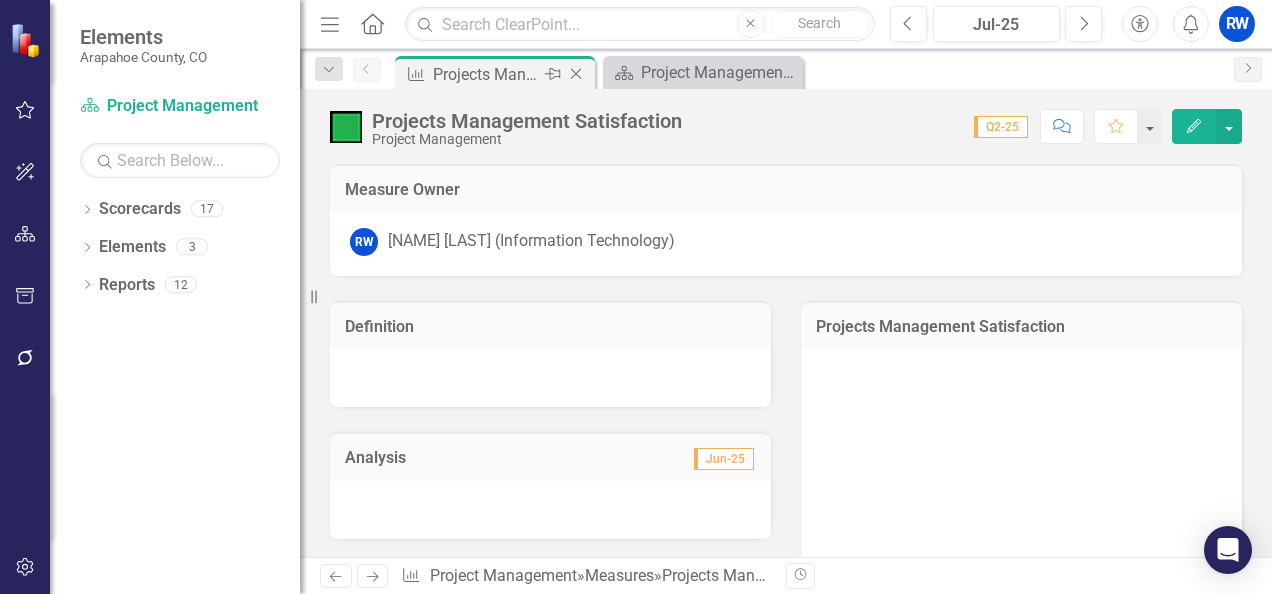 click on "Close" 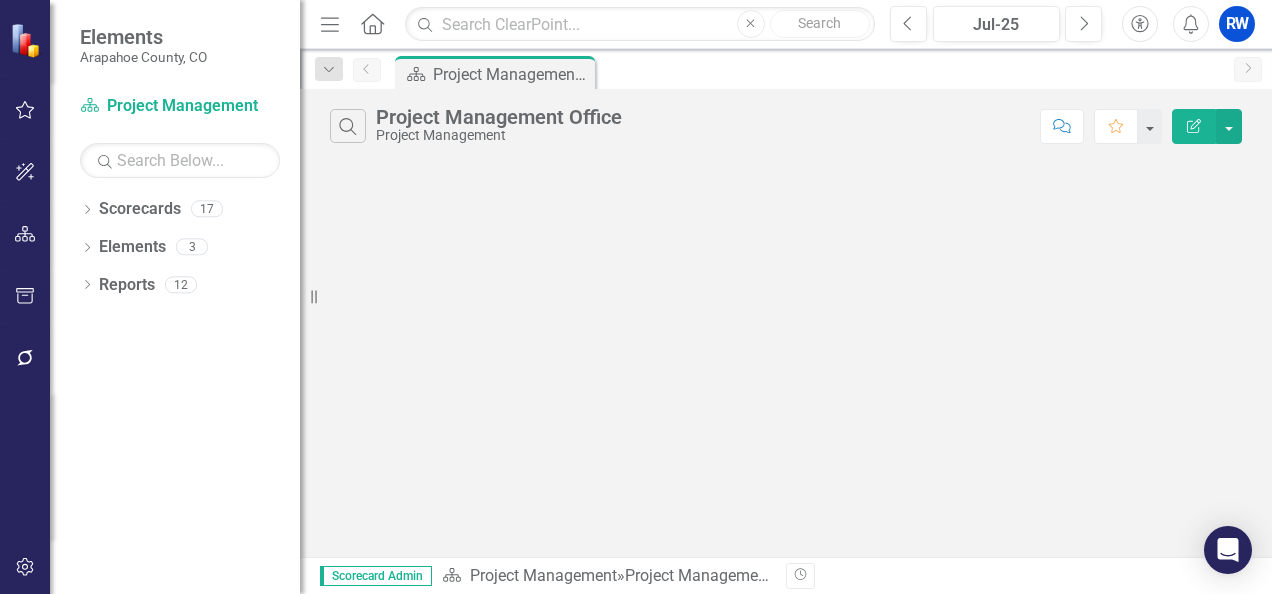 scroll, scrollTop: 0, scrollLeft: 0, axis: both 